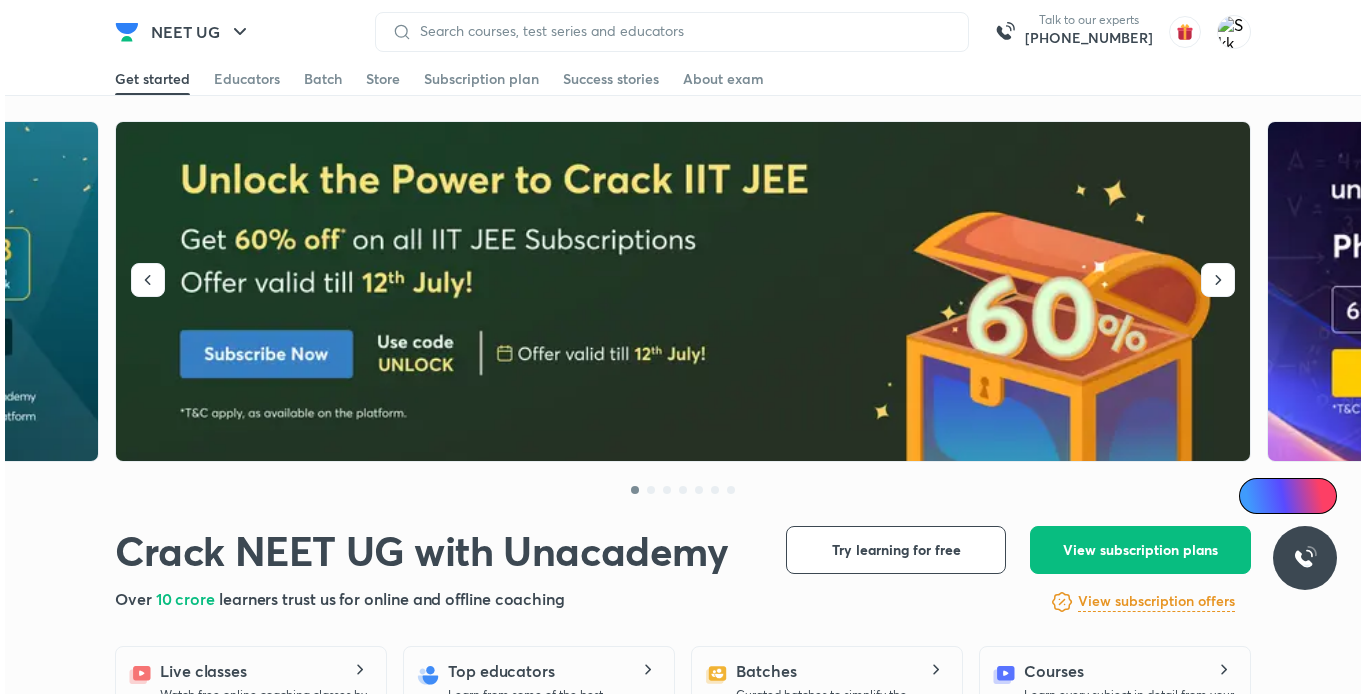 scroll, scrollTop: 0, scrollLeft: 0, axis: both 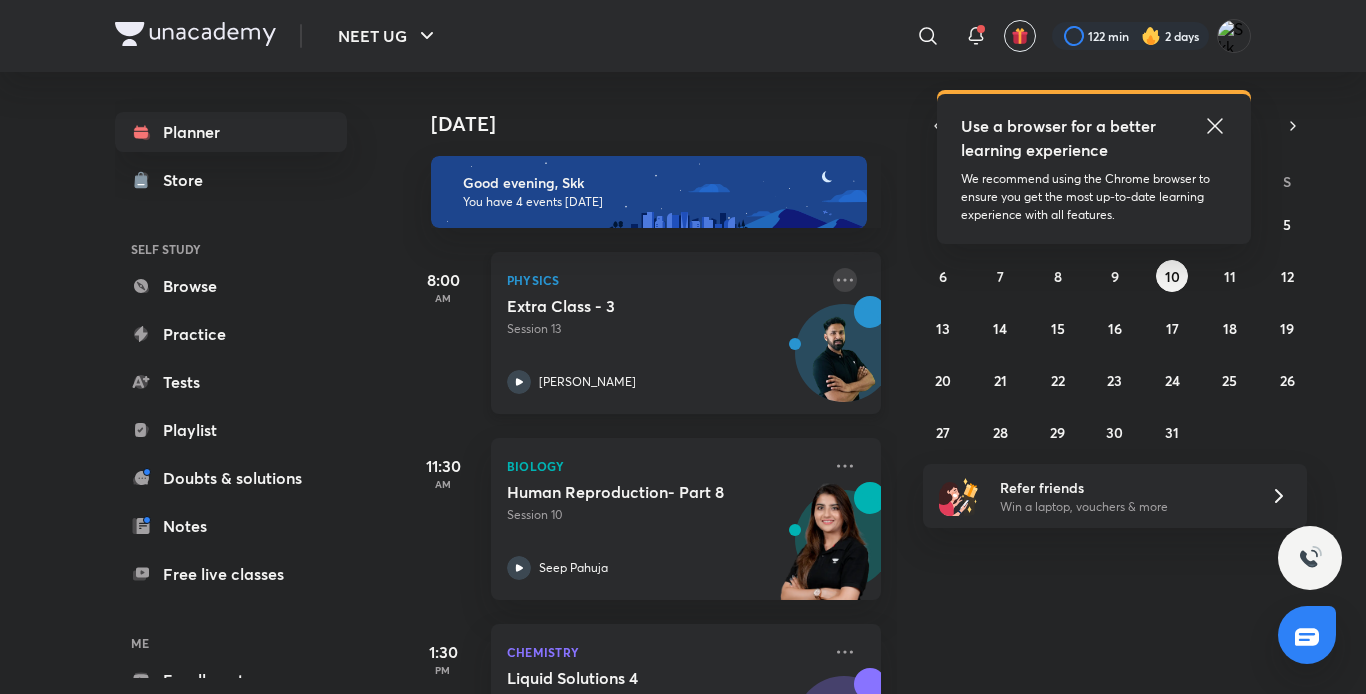 click 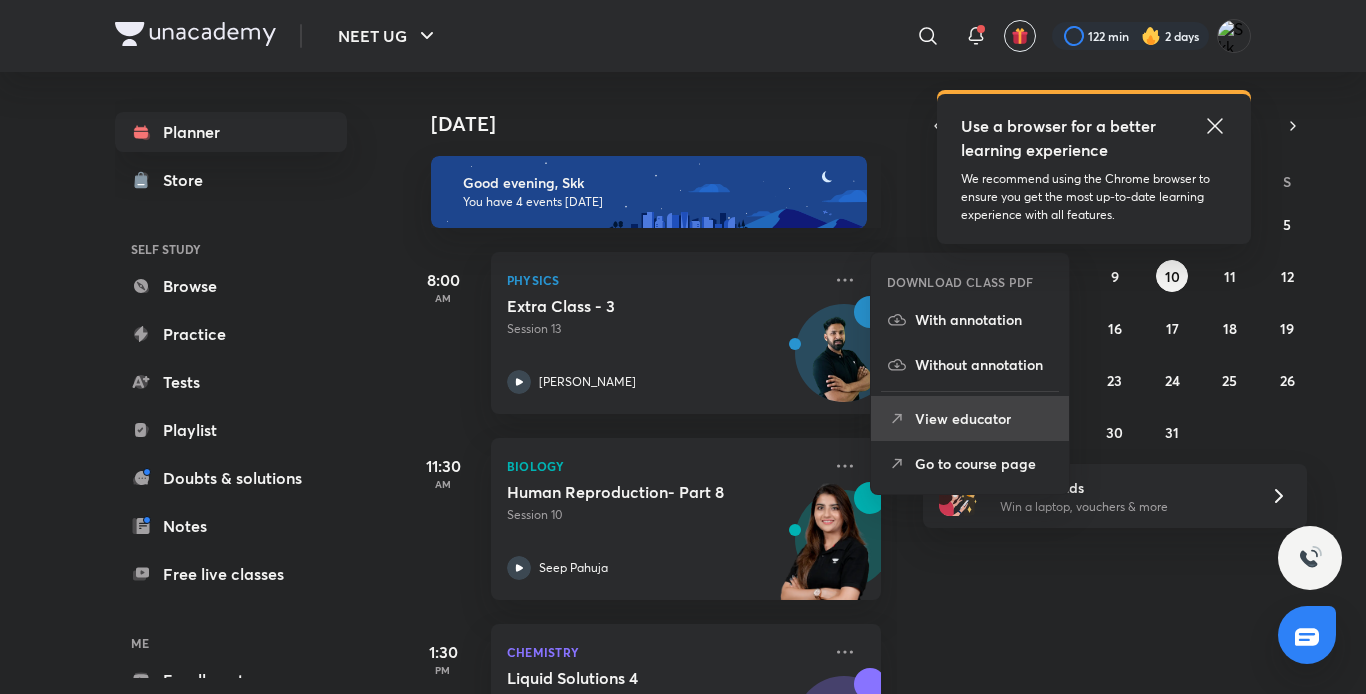 click on "View educator" at bounding box center [984, 418] 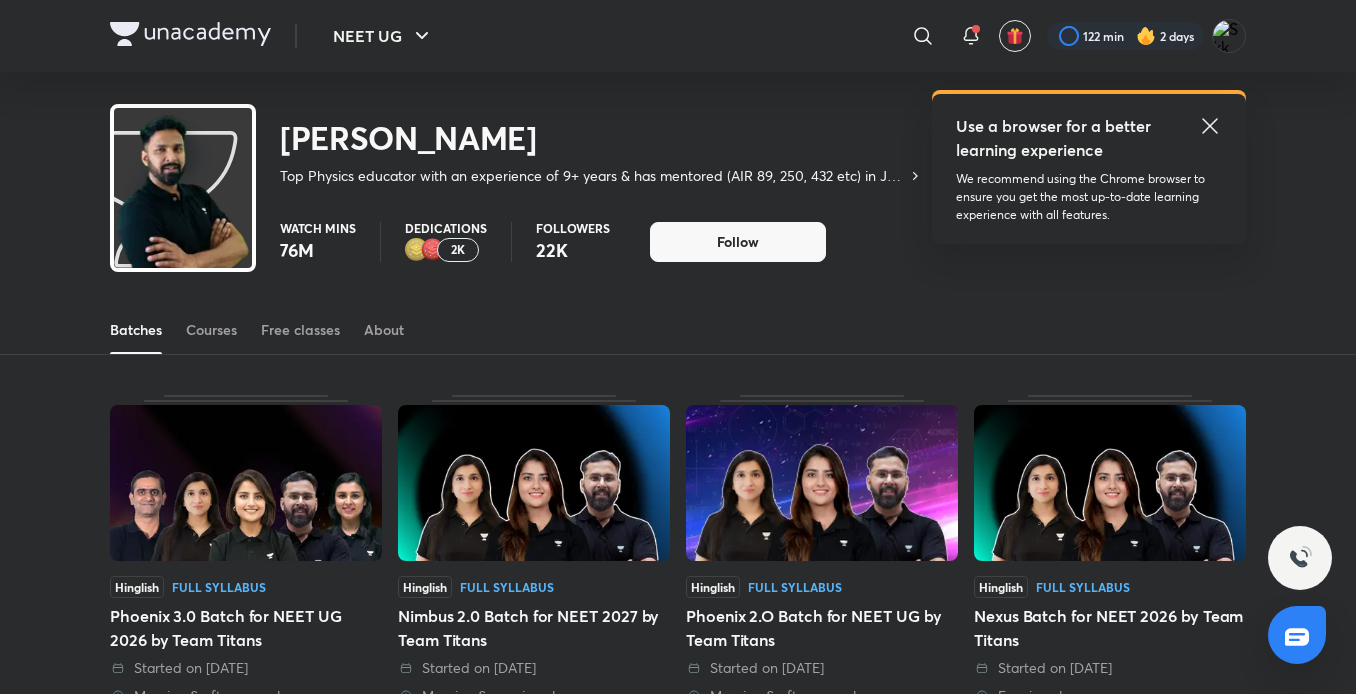 click 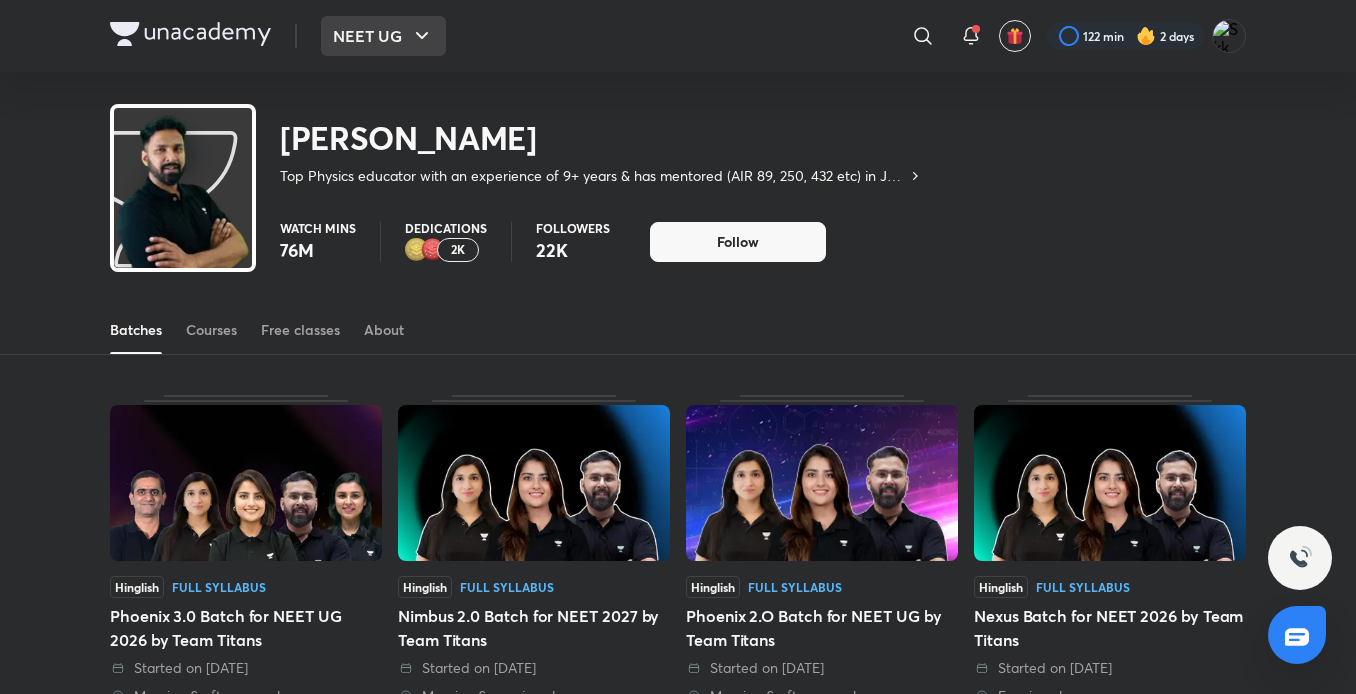 click 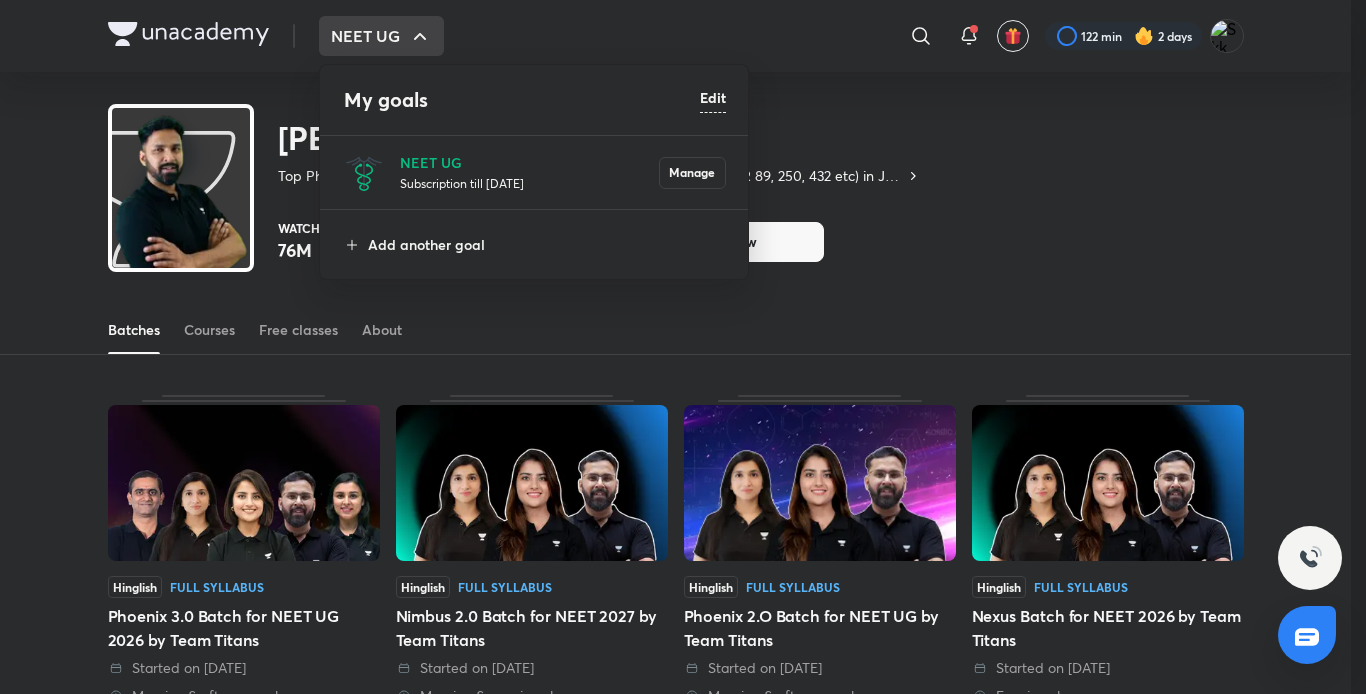 click at bounding box center [683, 347] 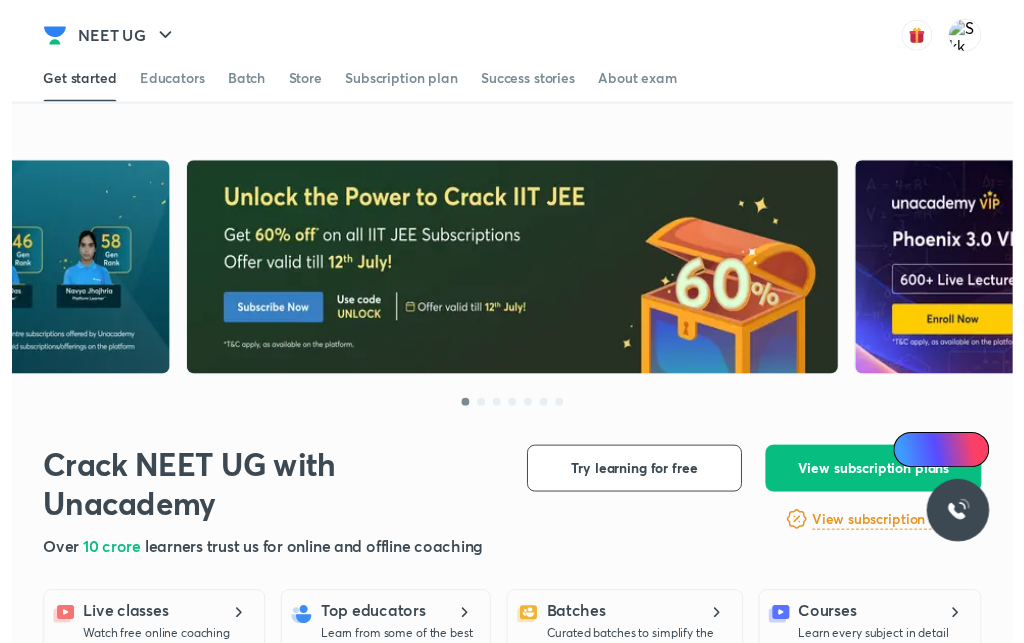 scroll, scrollTop: 0, scrollLeft: 0, axis: both 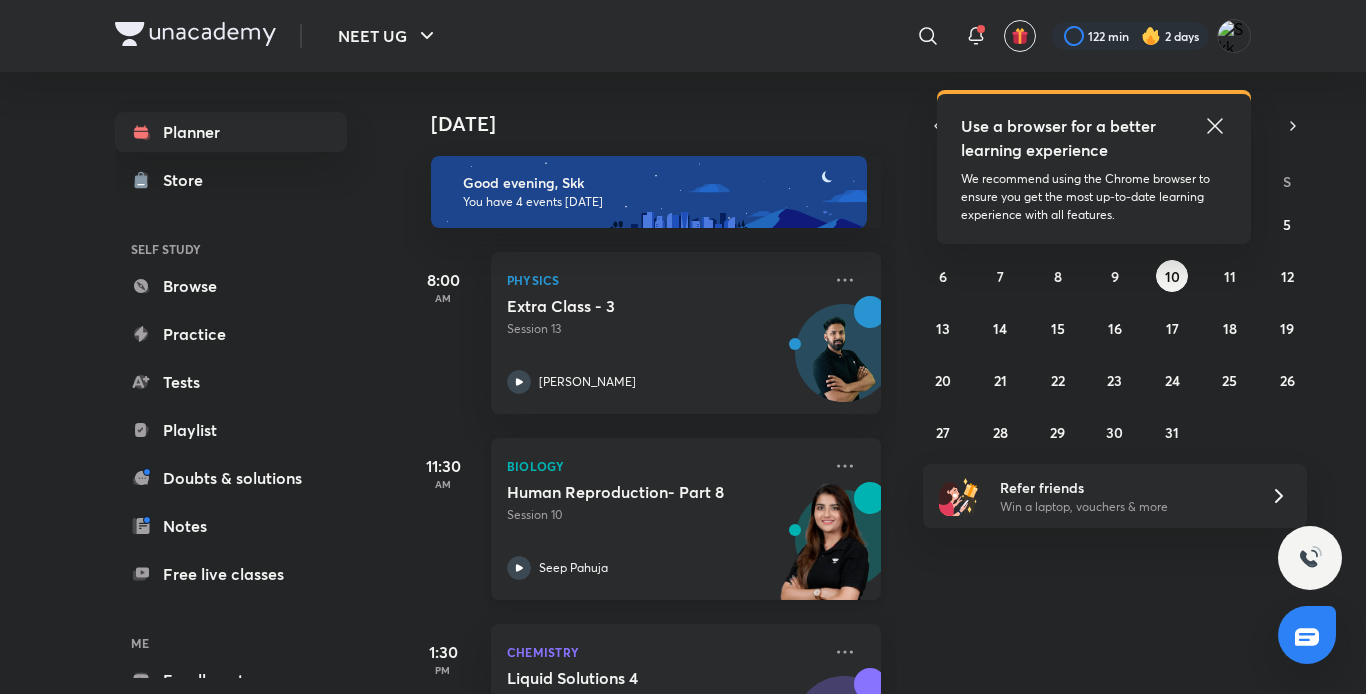 click on "Seep Pahuja" at bounding box center (573, 568) 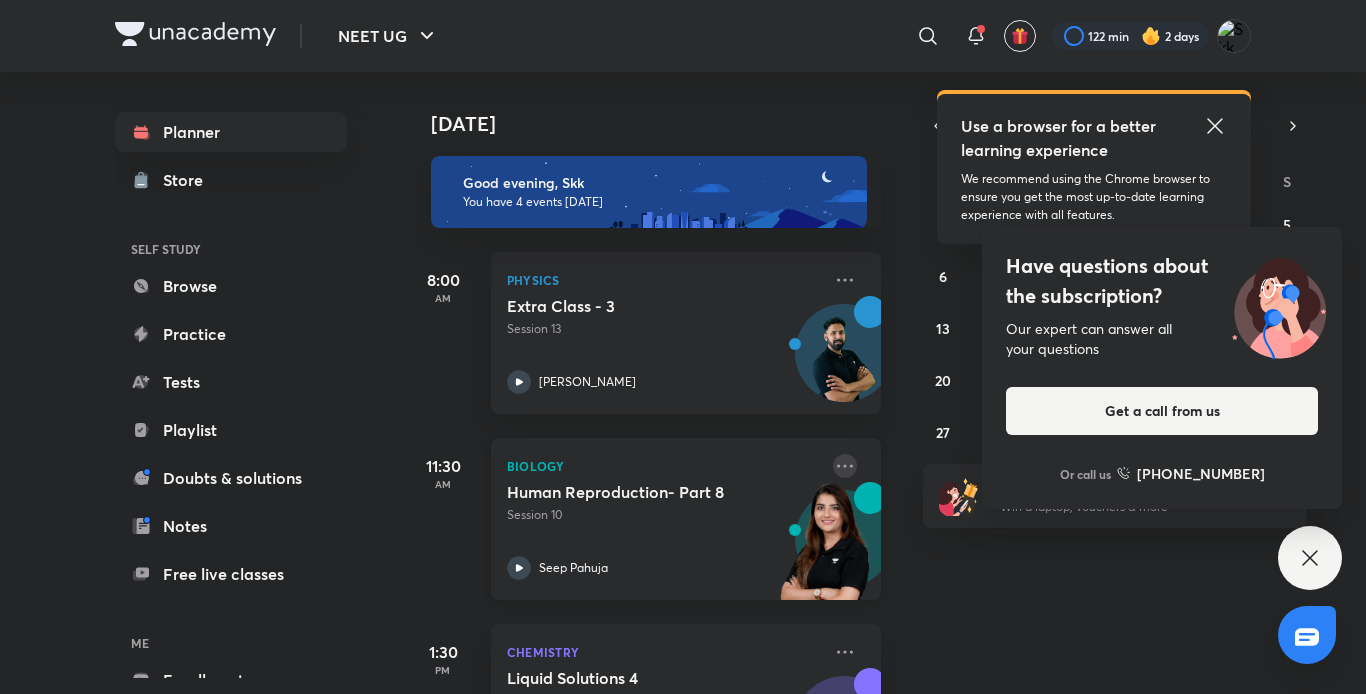 click 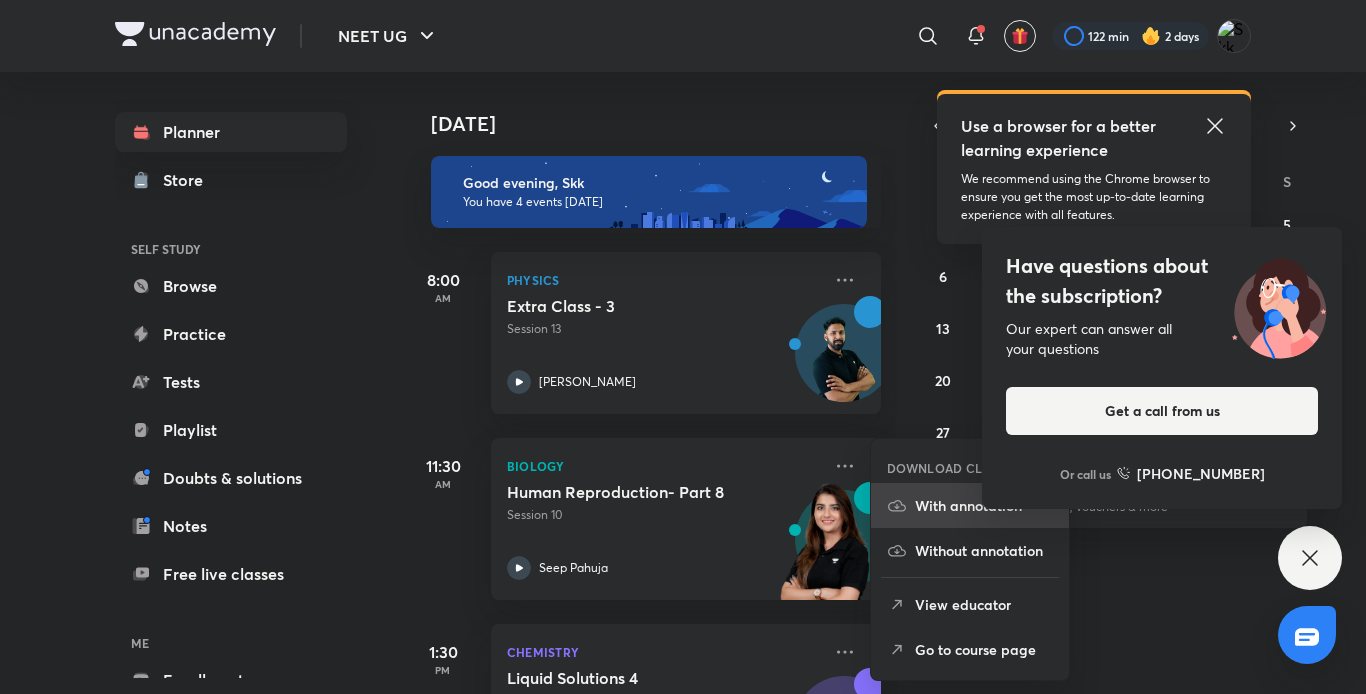 click on "With annotation" at bounding box center [984, 505] 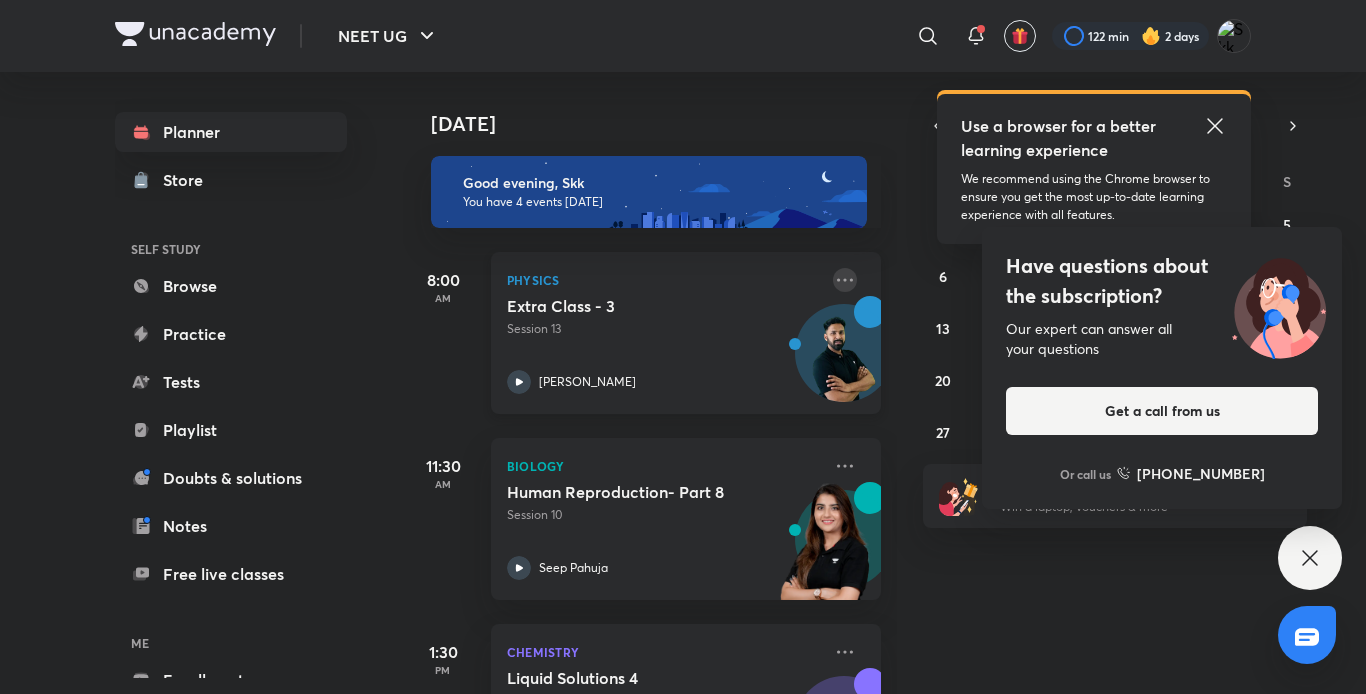 click 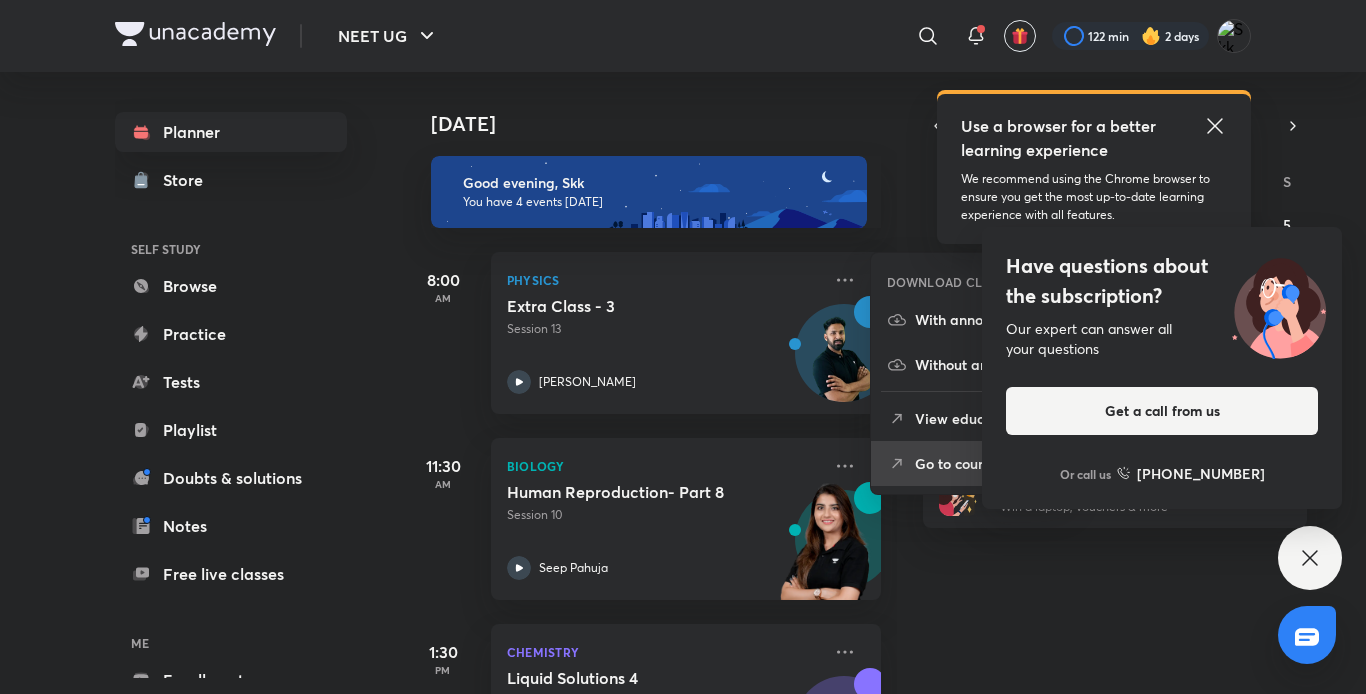 click on "Go to course page" at bounding box center [970, 463] 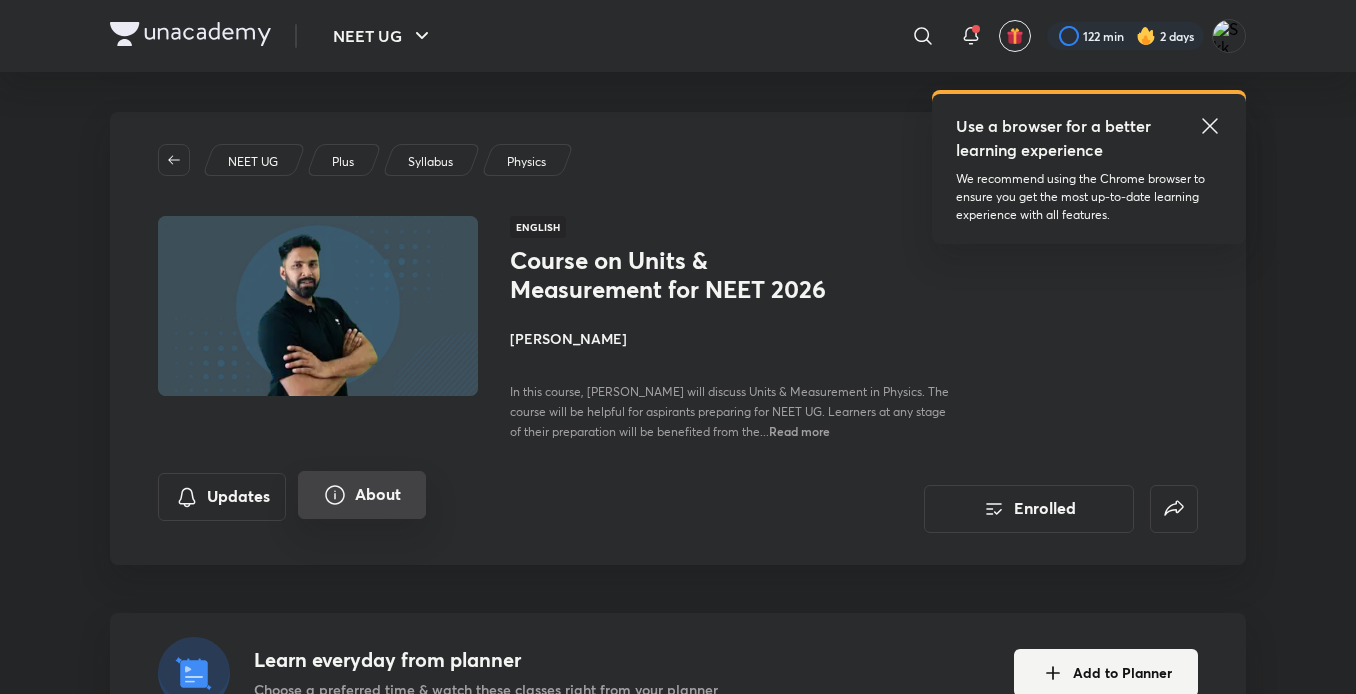 click on "About" at bounding box center [362, 495] 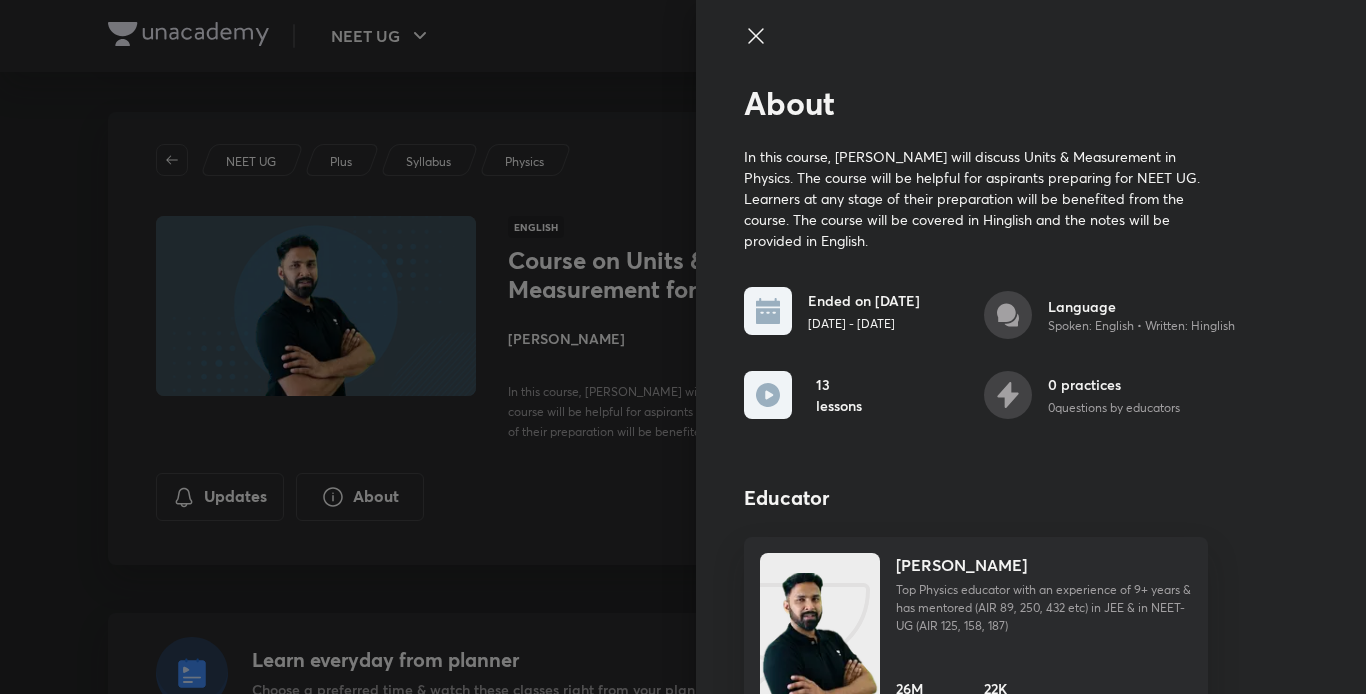 click 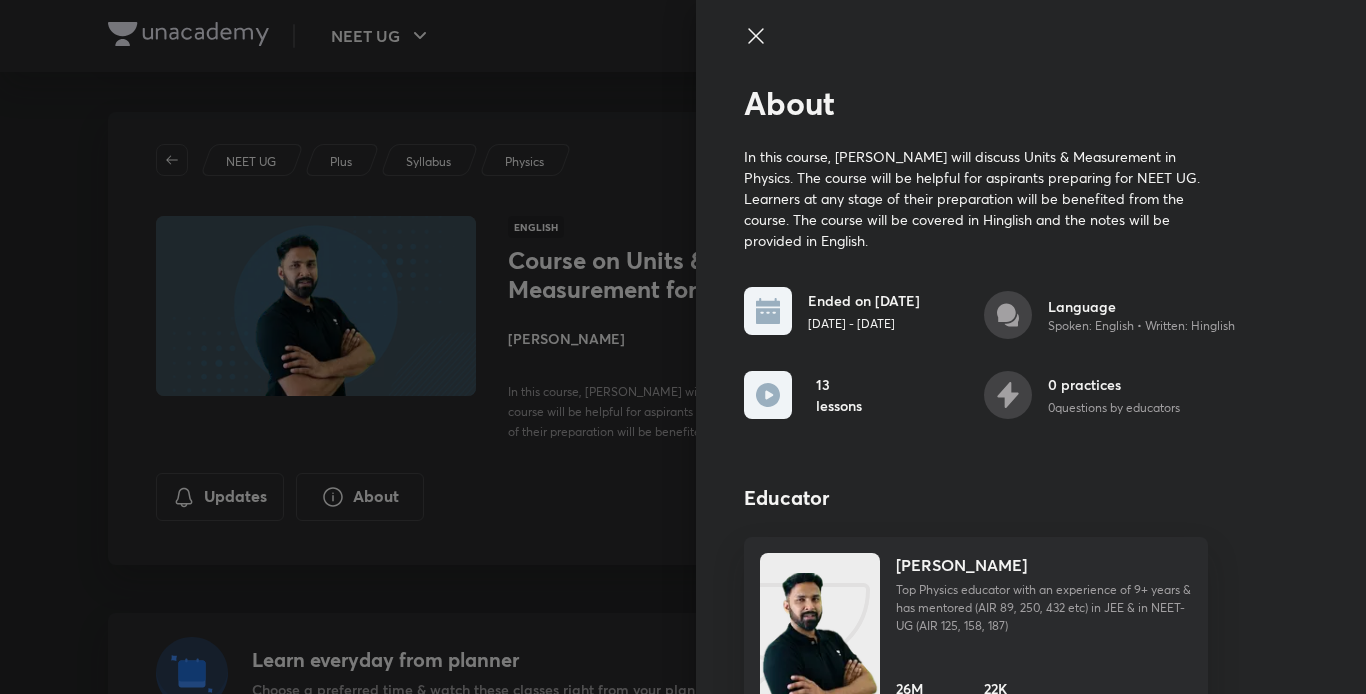 click at bounding box center [683, 347] 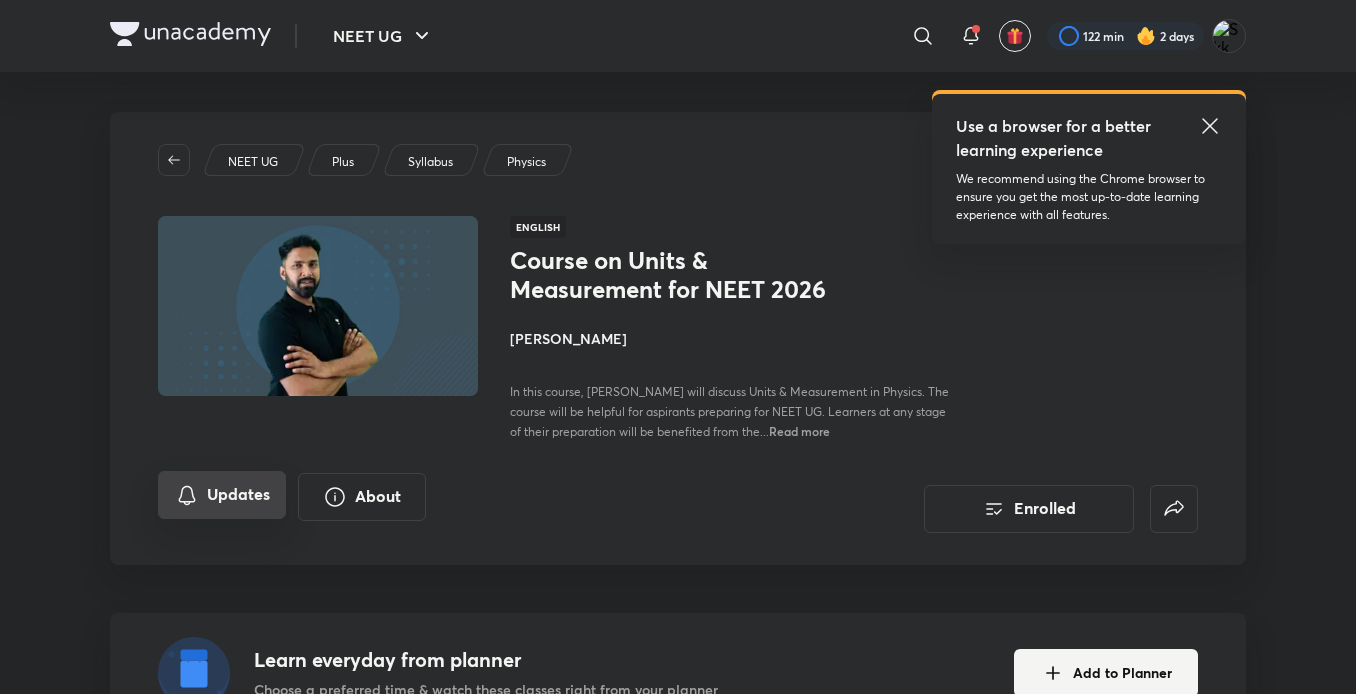 click on "Updates" at bounding box center [222, 495] 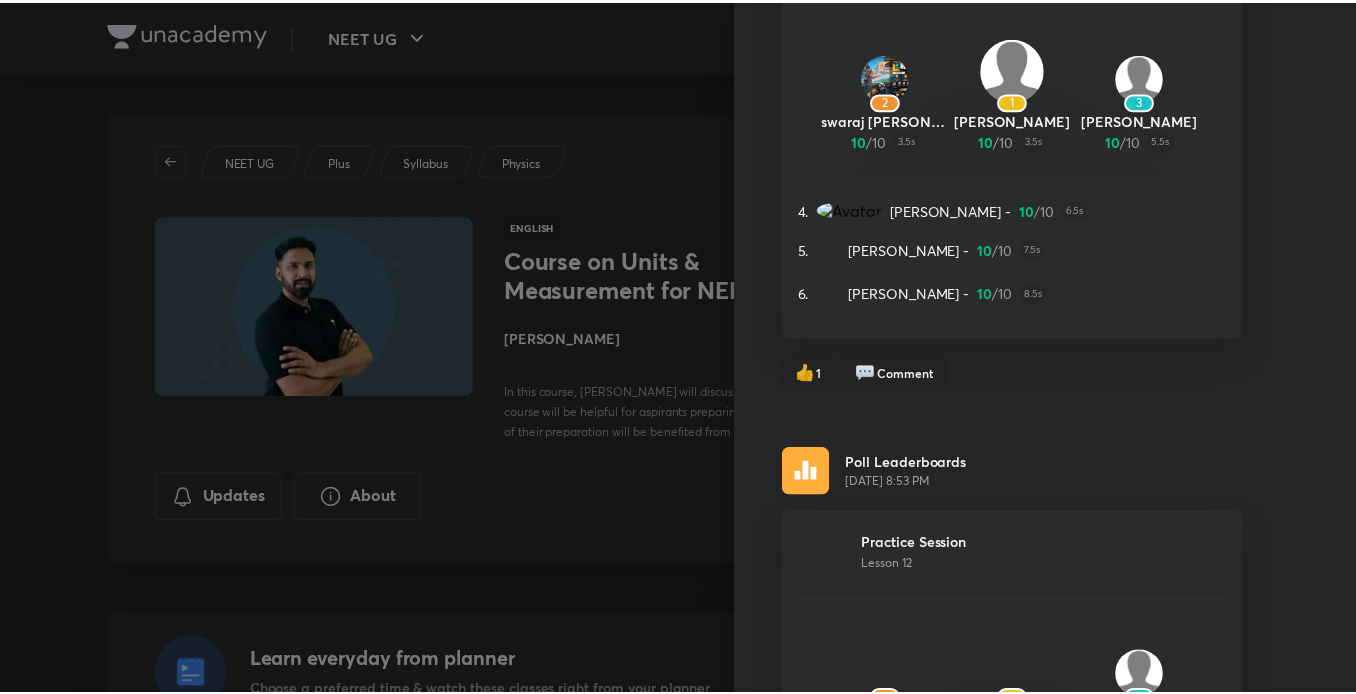 scroll, scrollTop: 392, scrollLeft: 0, axis: vertical 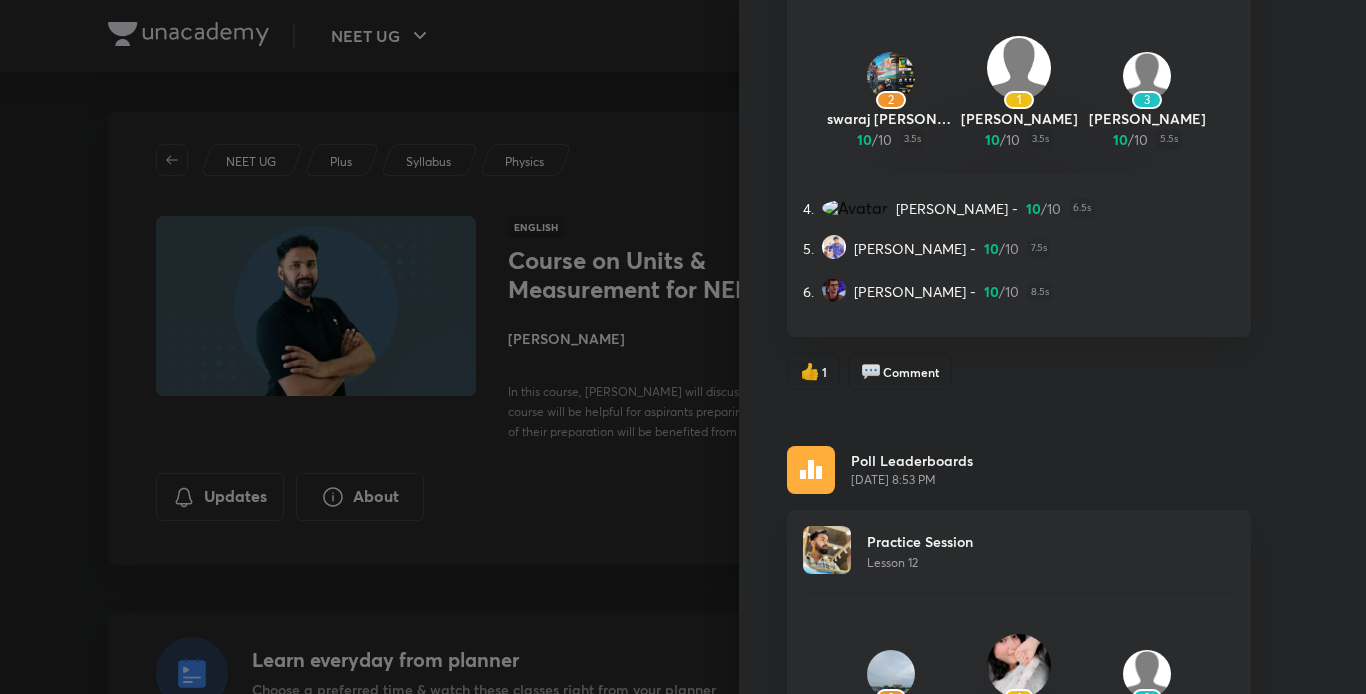 click at bounding box center (683, 347) 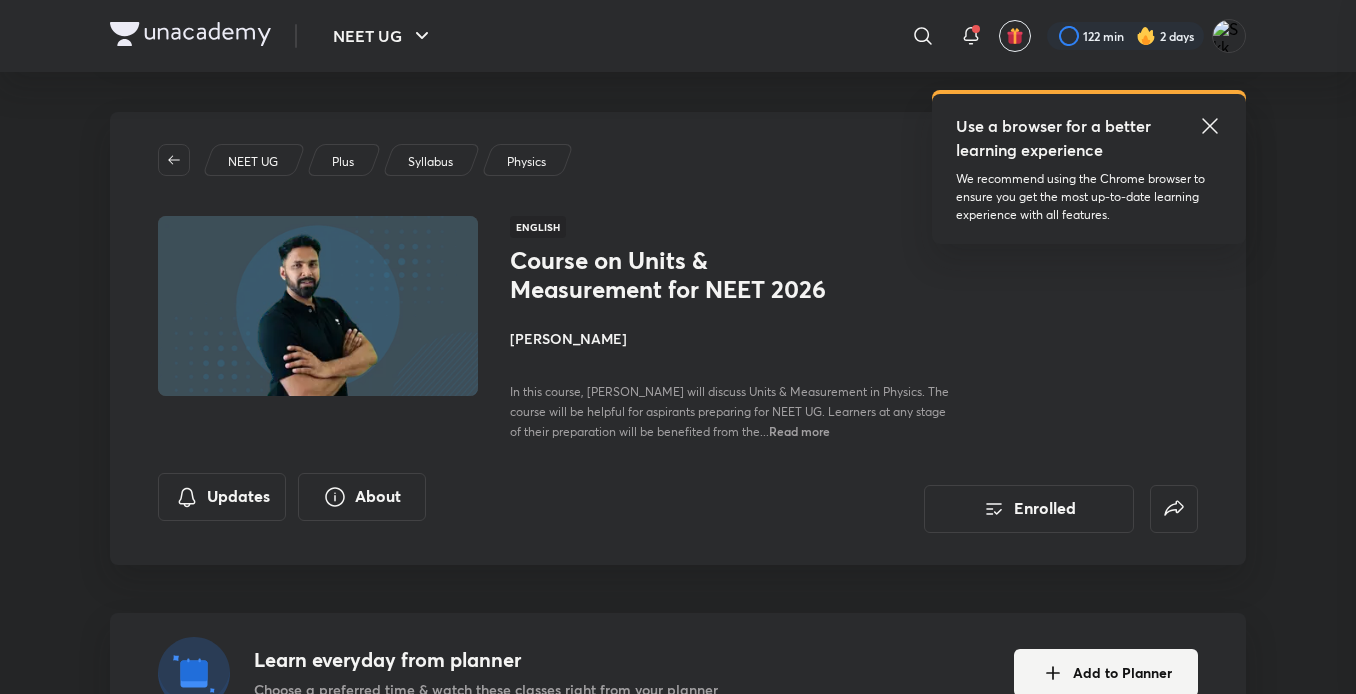 scroll, scrollTop: 0, scrollLeft: 0, axis: both 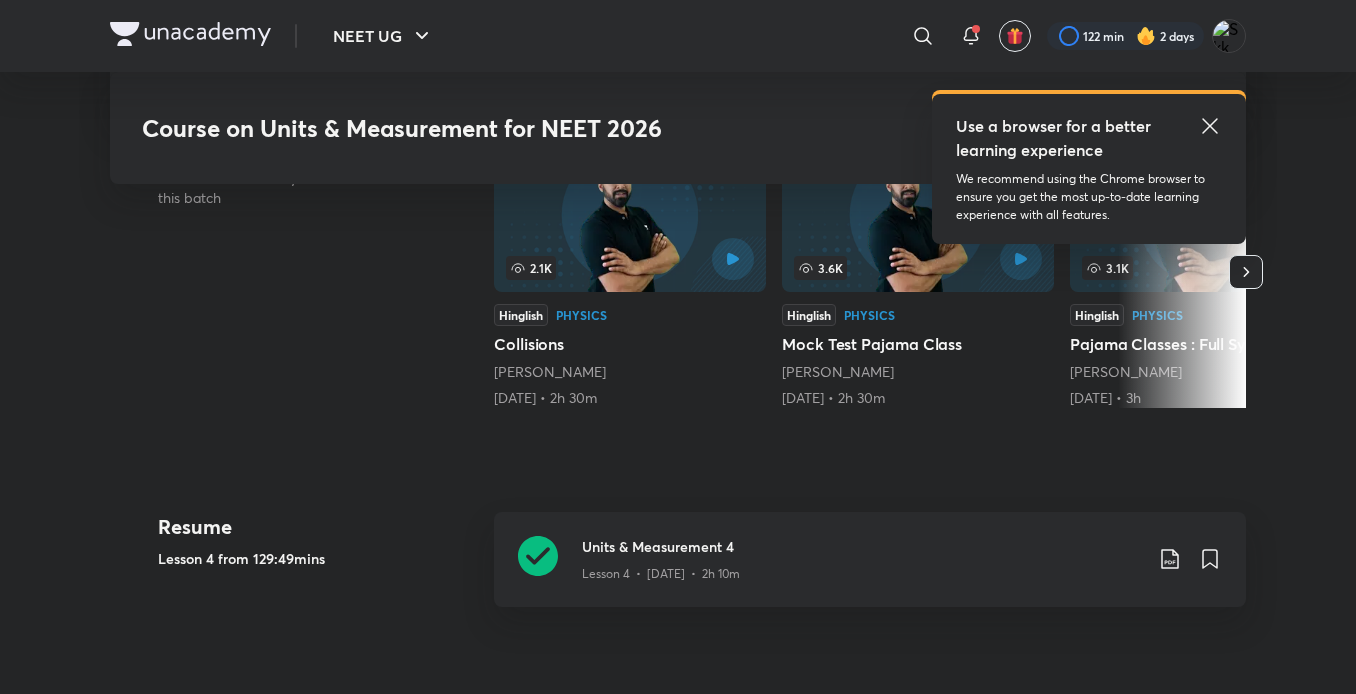 click 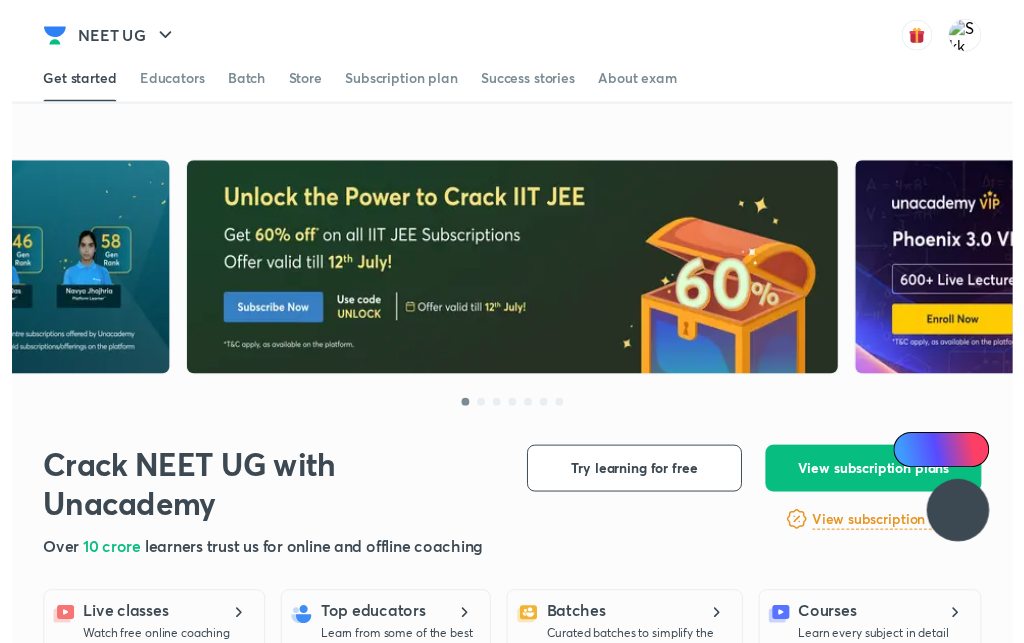 scroll, scrollTop: 0, scrollLeft: 0, axis: both 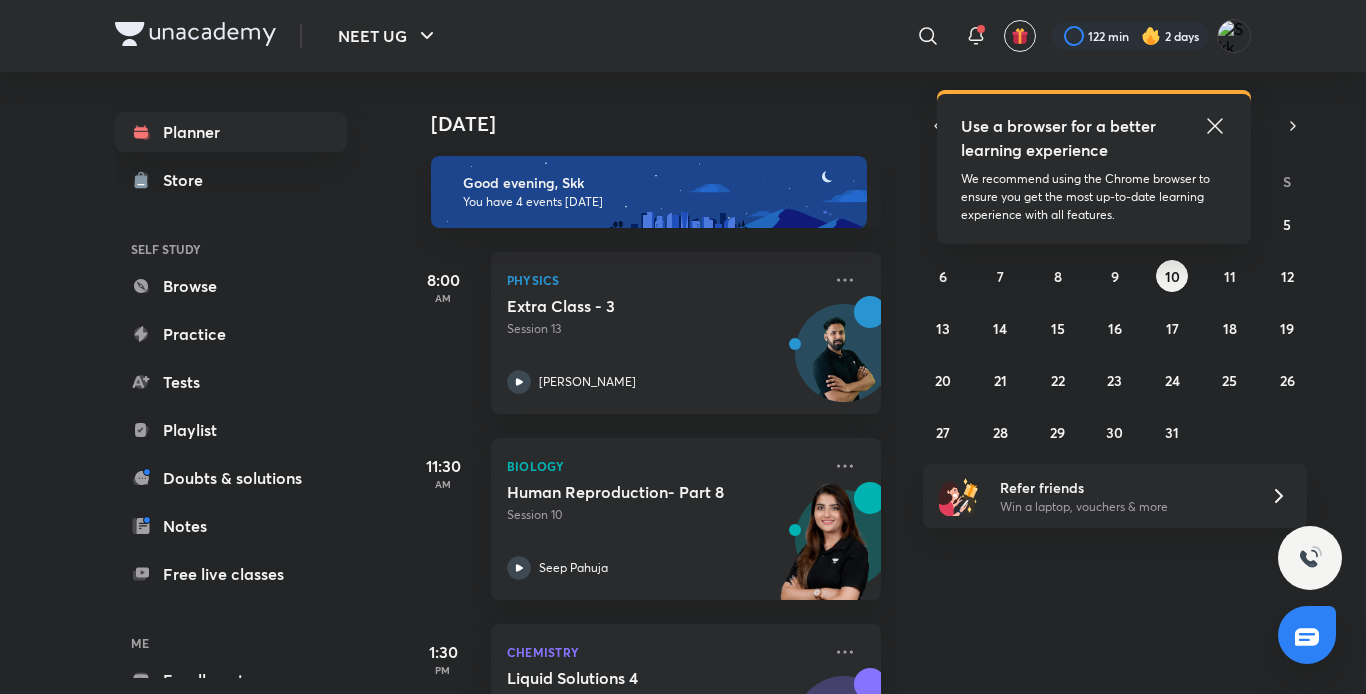 click 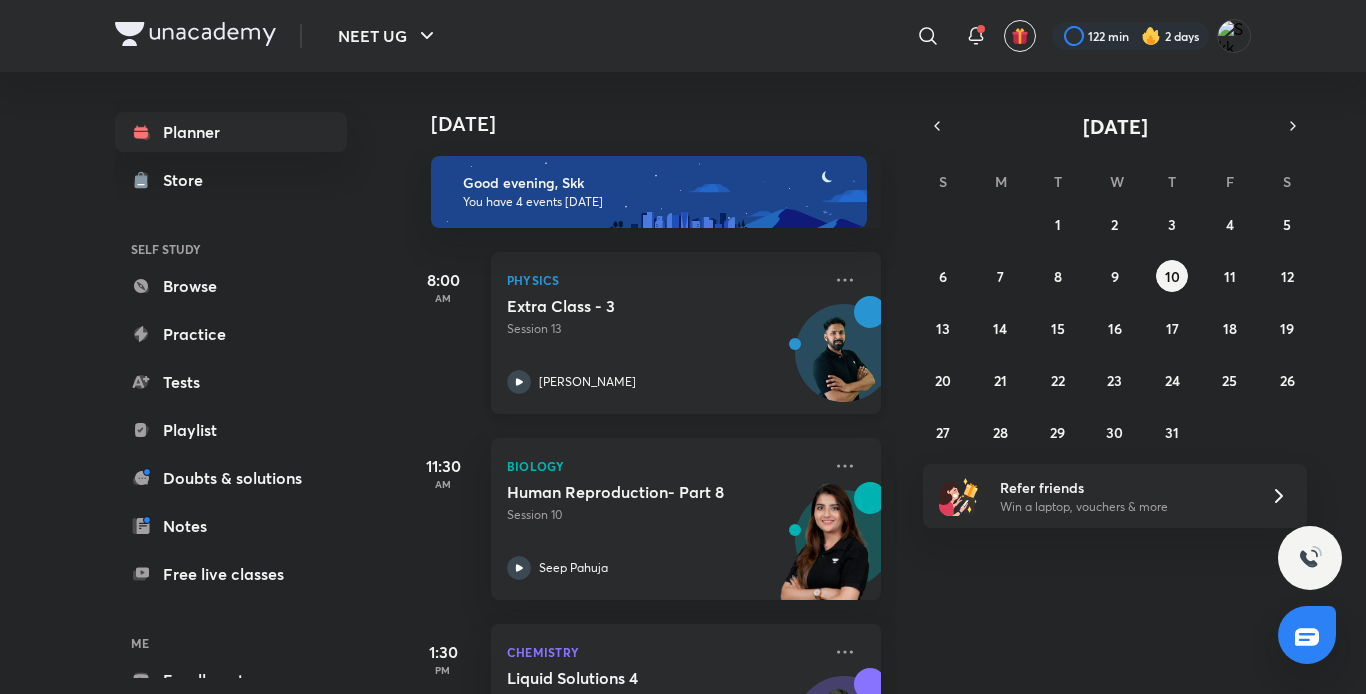 scroll, scrollTop: 309, scrollLeft: 0, axis: vertical 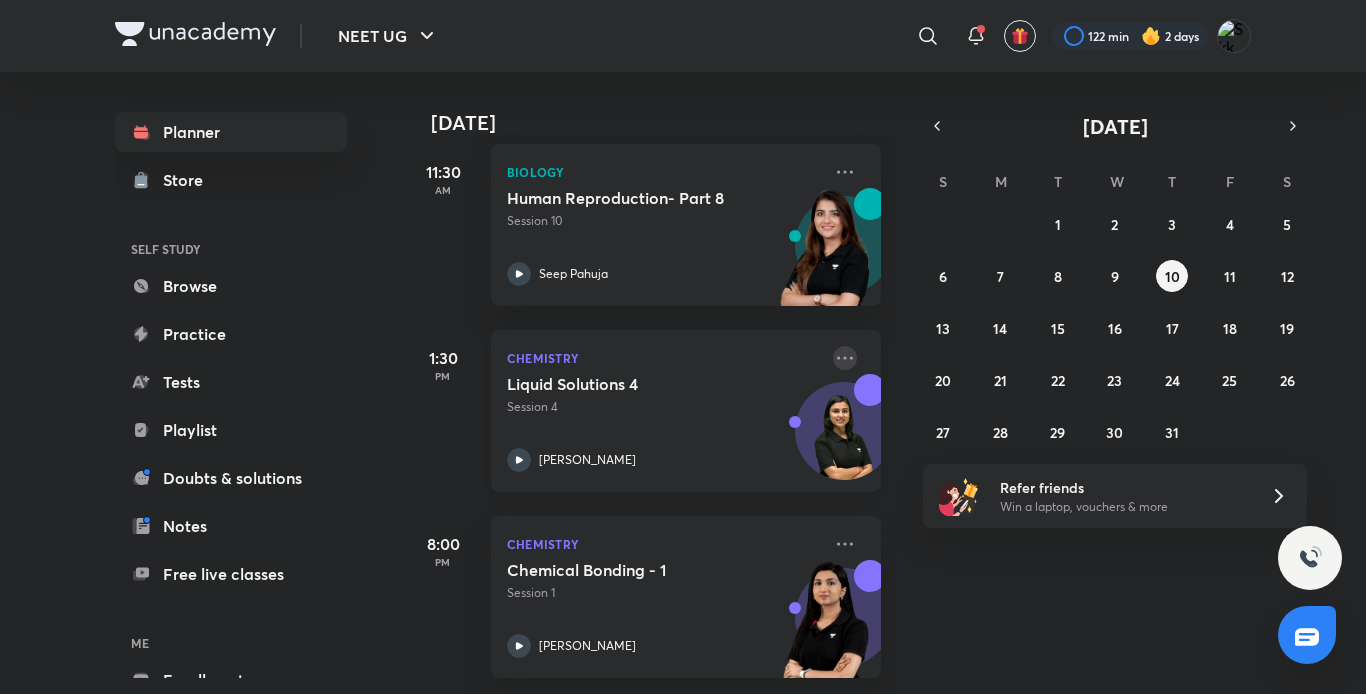 click 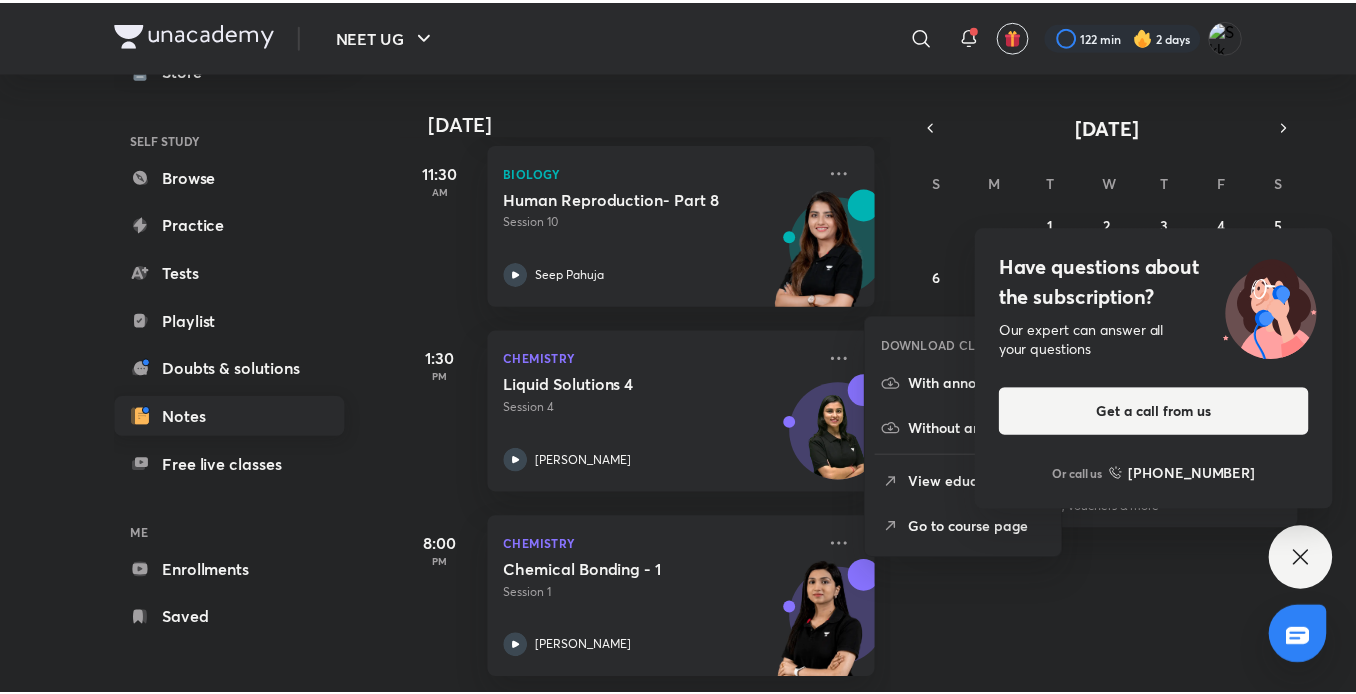 scroll, scrollTop: 110, scrollLeft: 0, axis: vertical 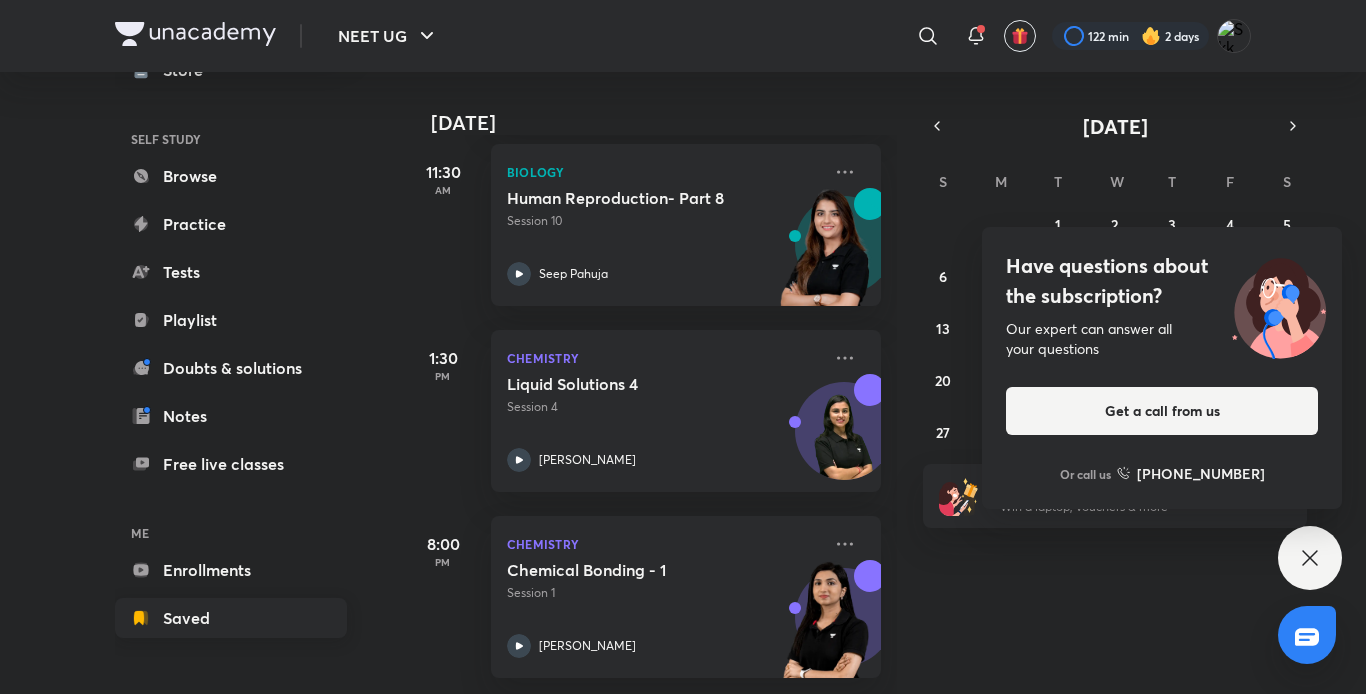 click on "Saved" at bounding box center (231, 618) 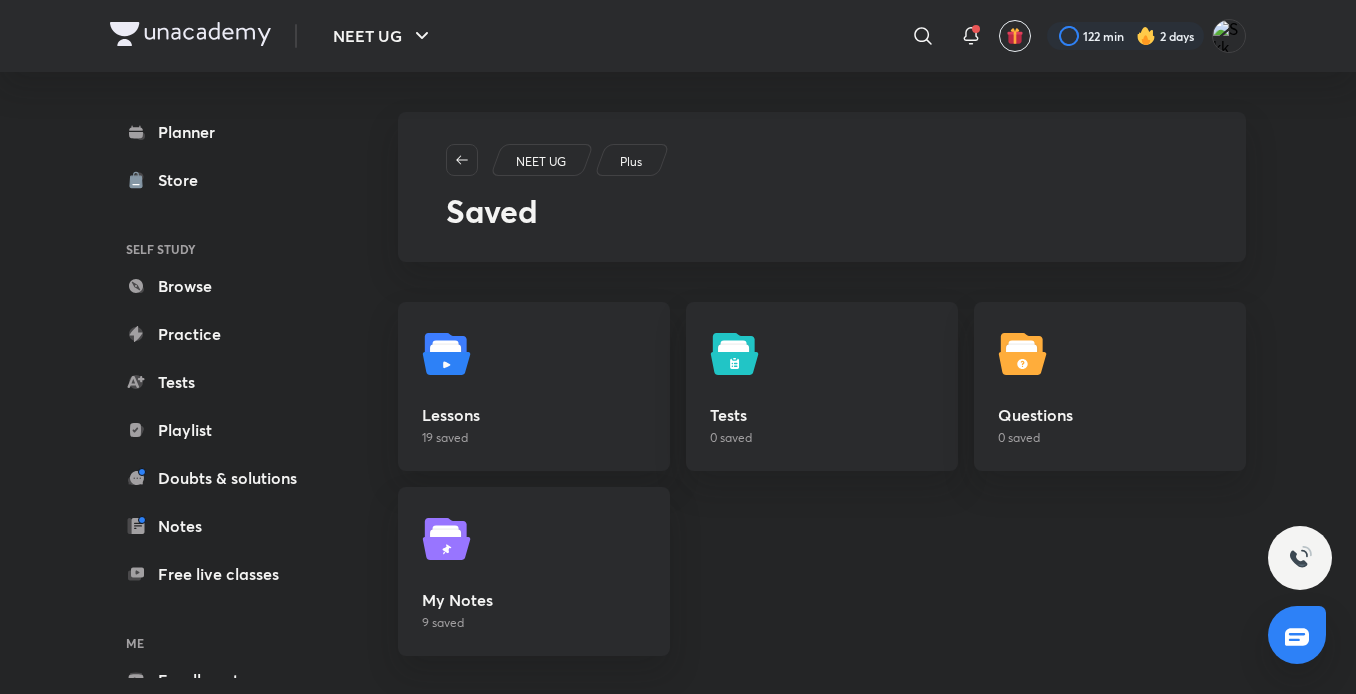 click on "NEET UG ​ 122 min 2 days Planner Store SELF STUDY Browse Practice Tests Playlist Doubts & solutions Notes Free live classes ME Enrollments Saved NEET UG Plus Saved Lessons 19 saved Tests 0 saved Questions 0 saved My Notes 9 saved" at bounding box center (678, 357) 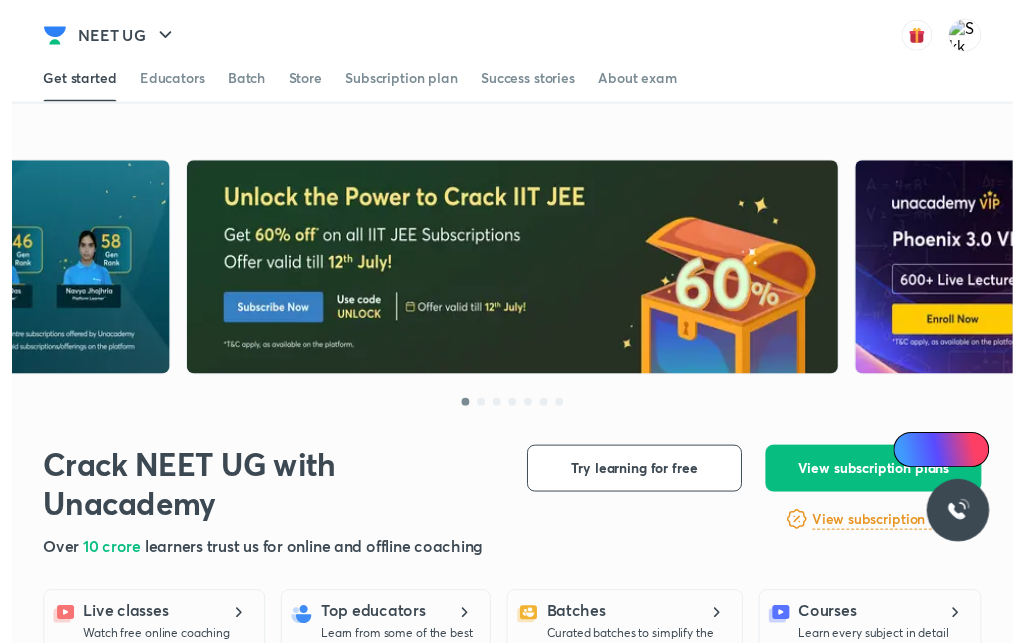 scroll, scrollTop: 0, scrollLeft: 0, axis: both 